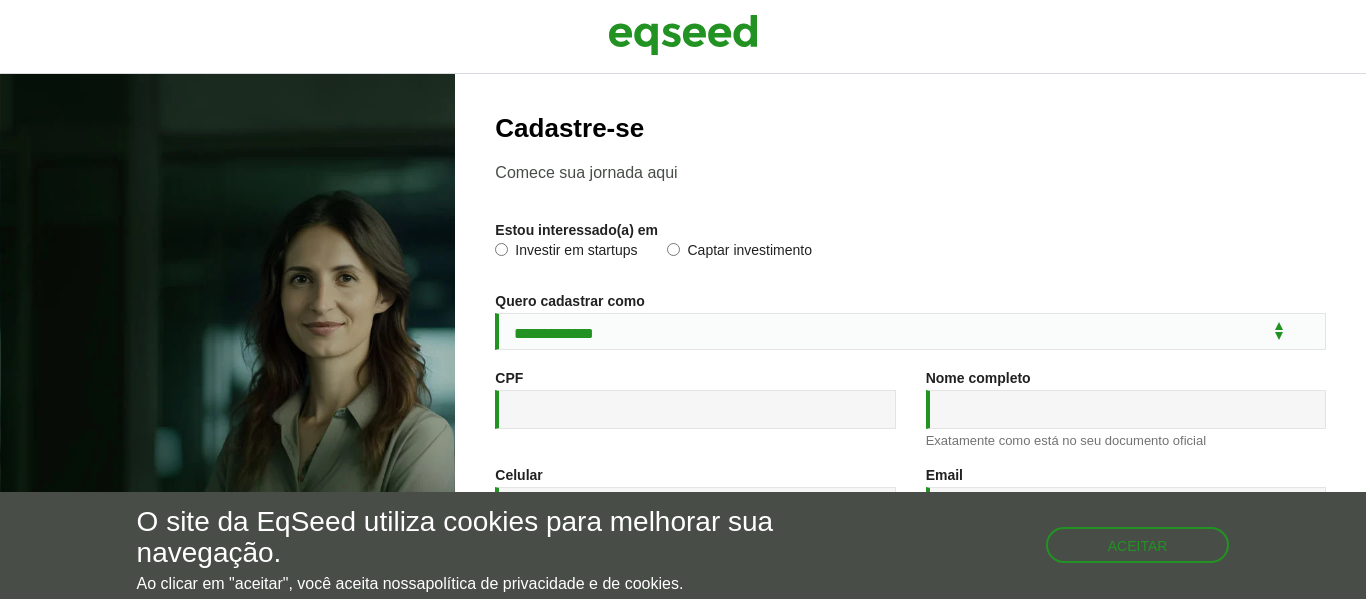 scroll, scrollTop: 0, scrollLeft: 0, axis: both 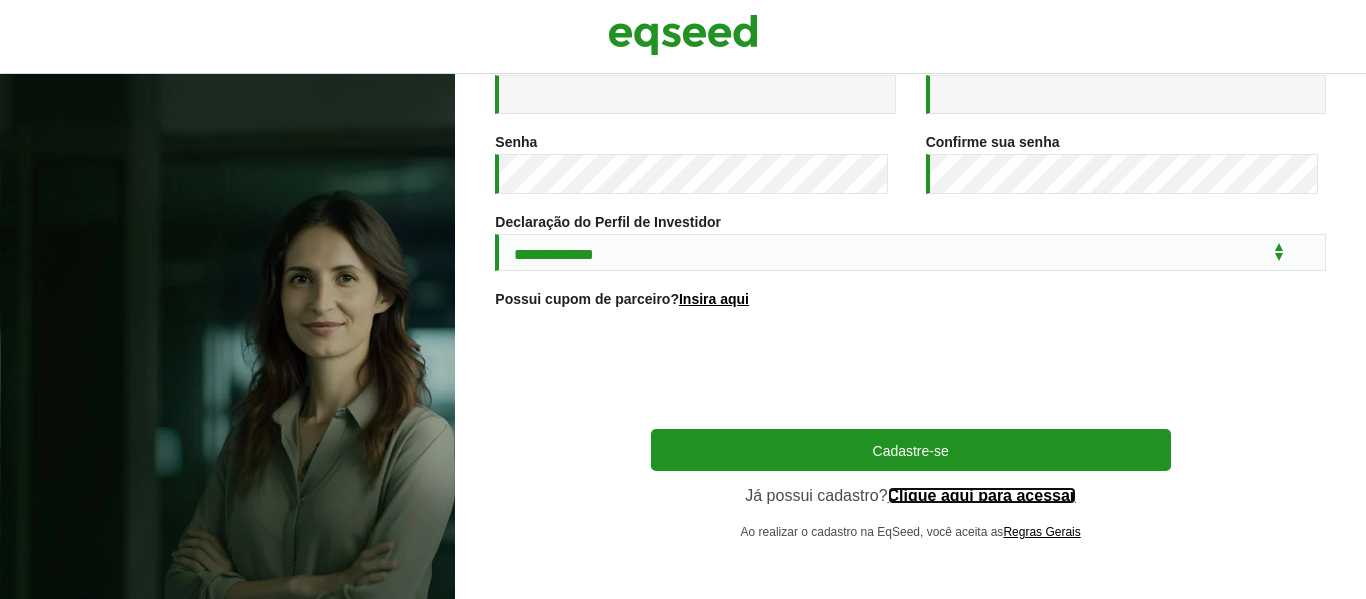 click on "Clique aqui para acessar" at bounding box center (982, 496) 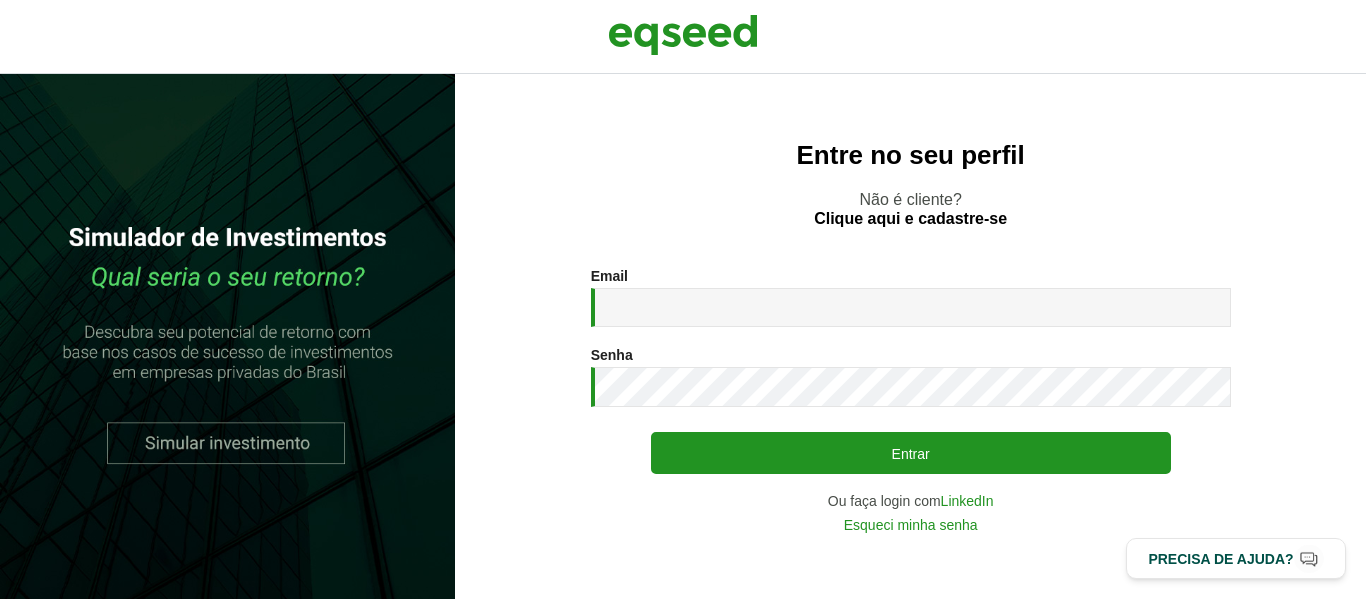 scroll, scrollTop: 0, scrollLeft: 0, axis: both 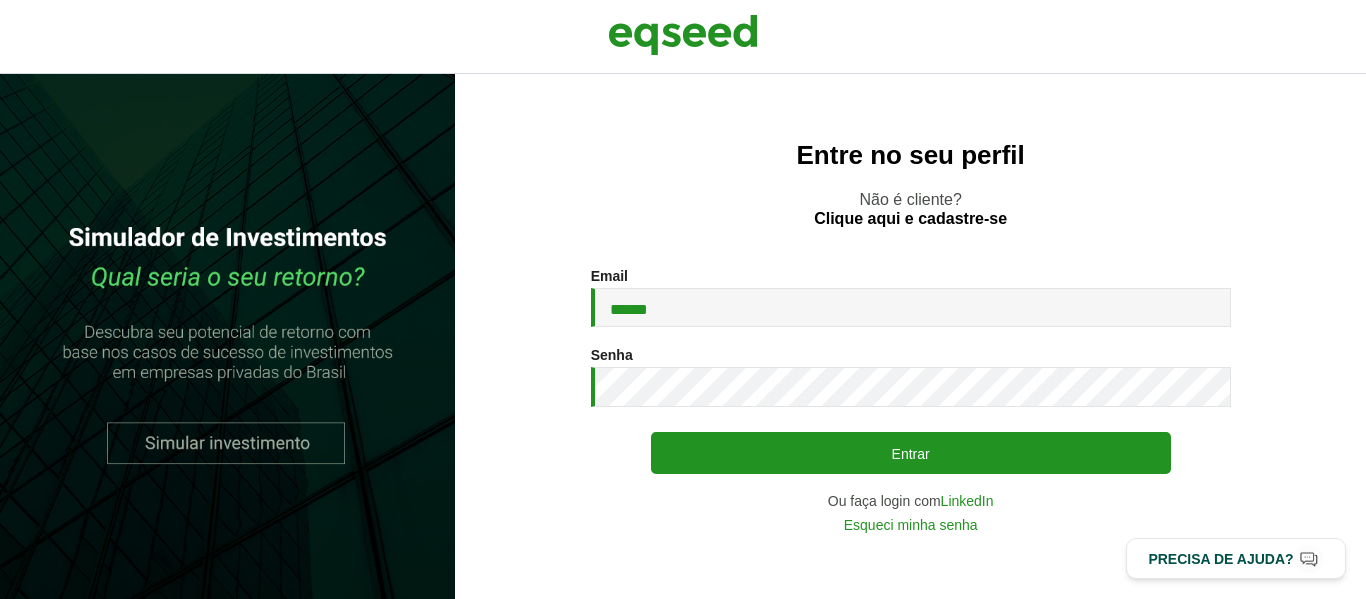 type on "**********" 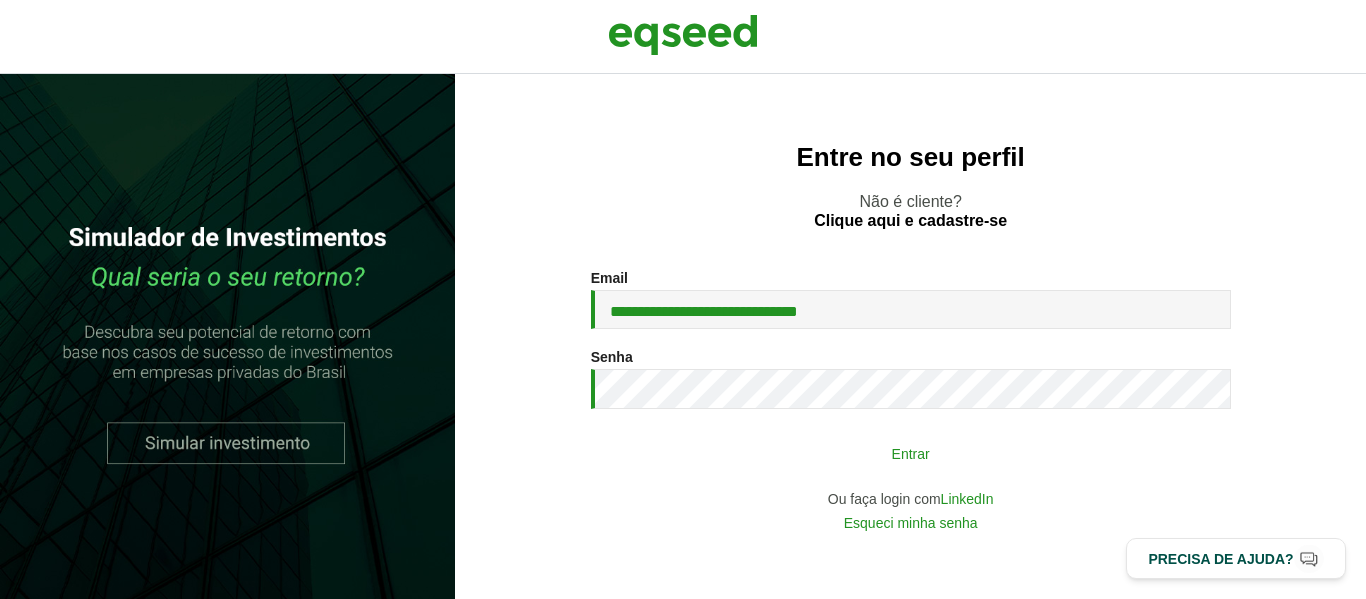 click on "Entrar" at bounding box center (911, 453) 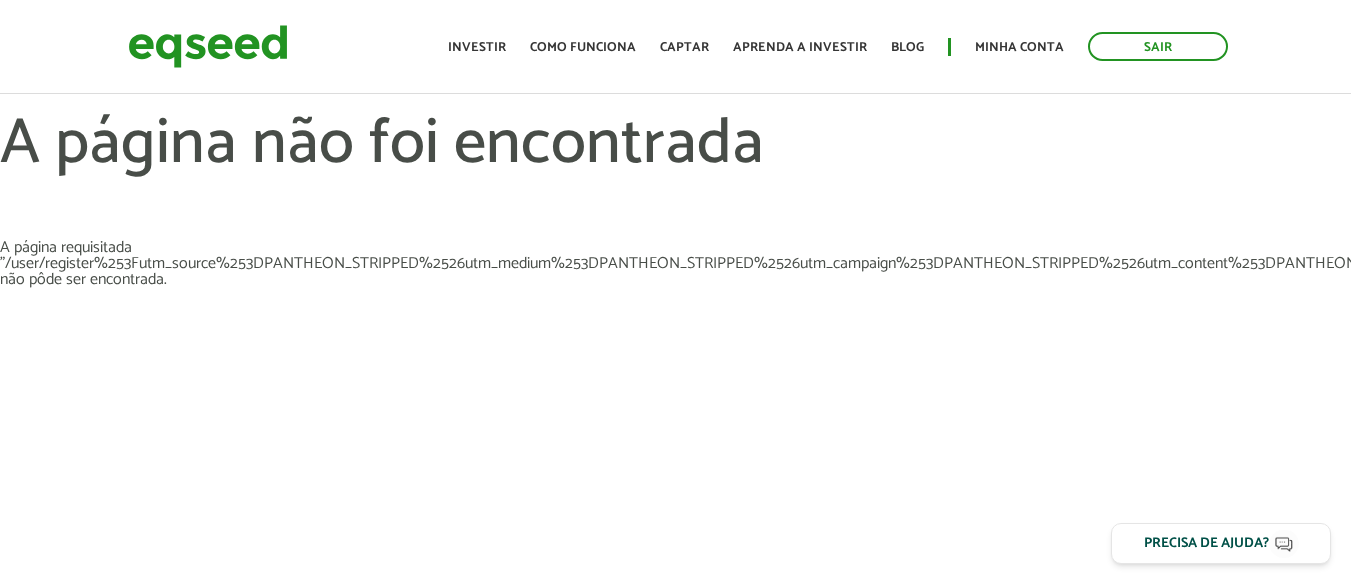 scroll, scrollTop: 0, scrollLeft: 0, axis: both 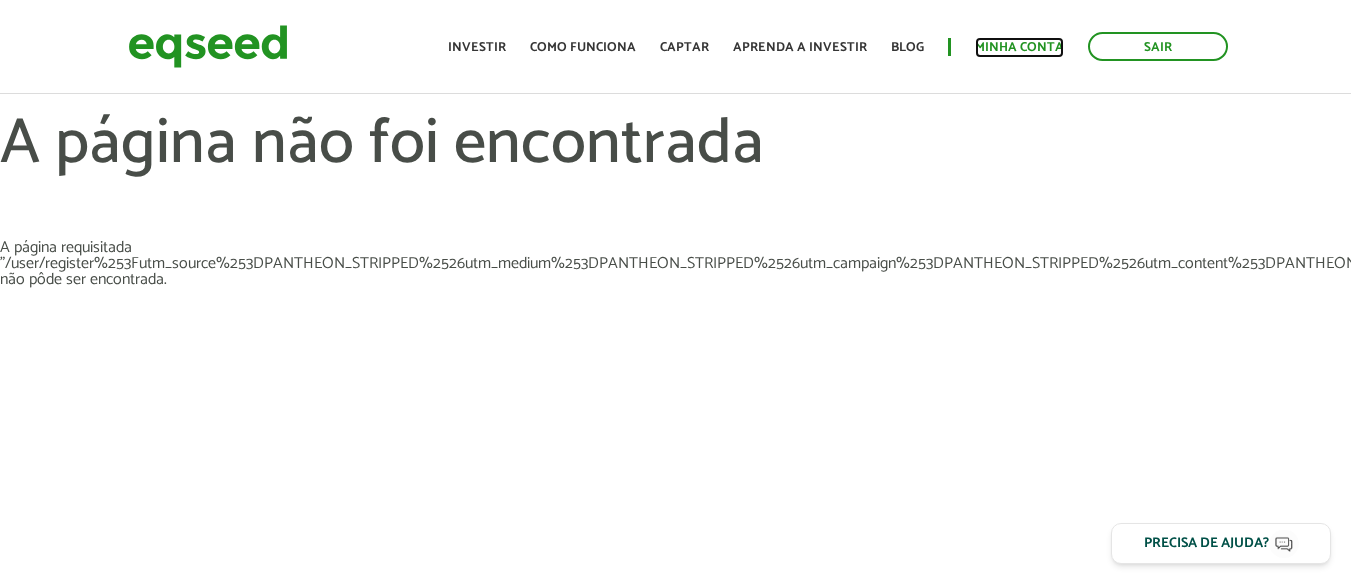 click on "Minha conta" at bounding box center [1019, 47] 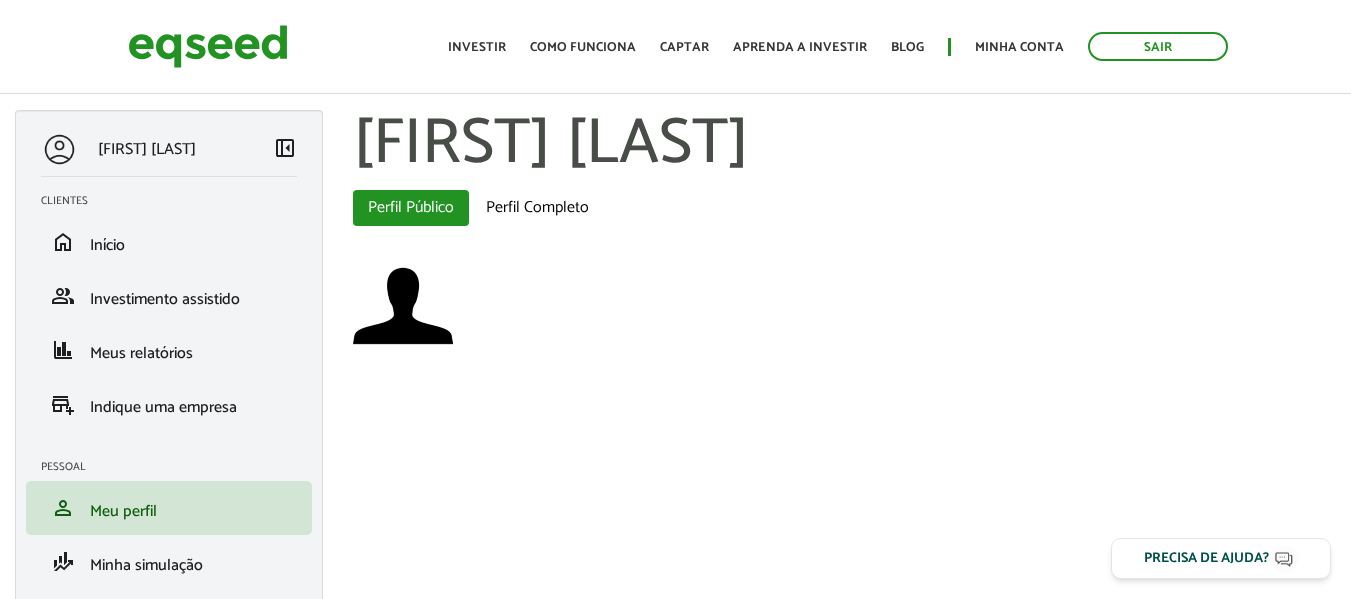 scroll, scrollTop: 0, scrollLeft: 0, axis: both 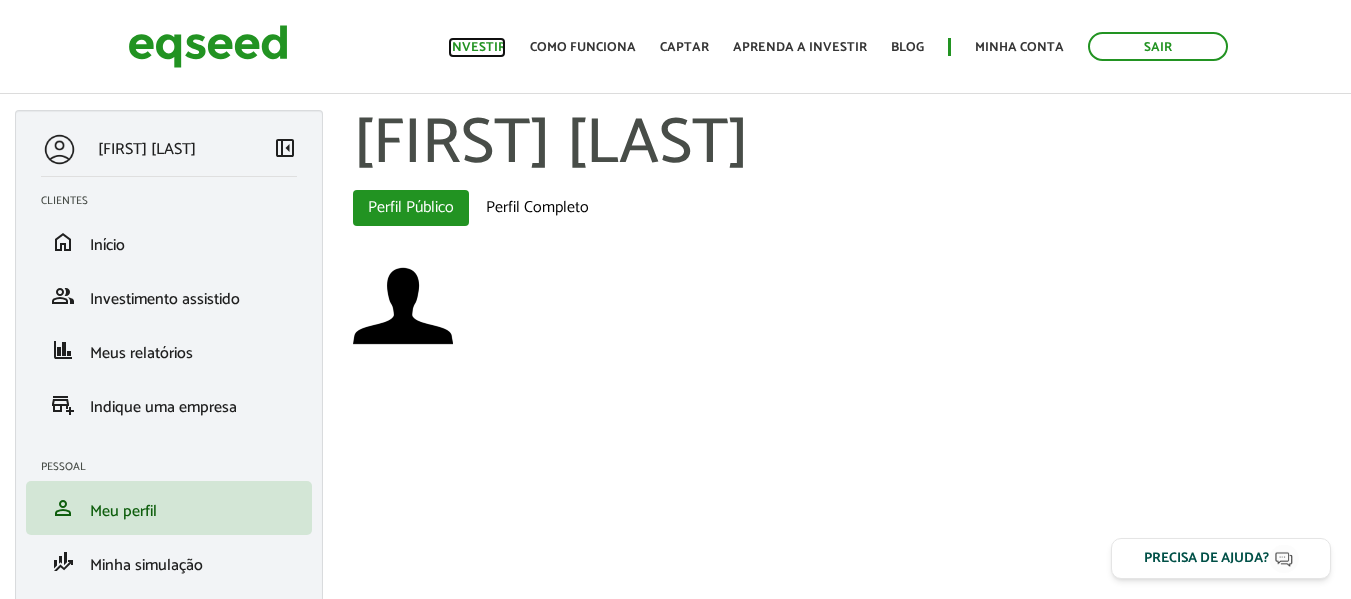 click on "Investir" at bounding box center (477, 47) 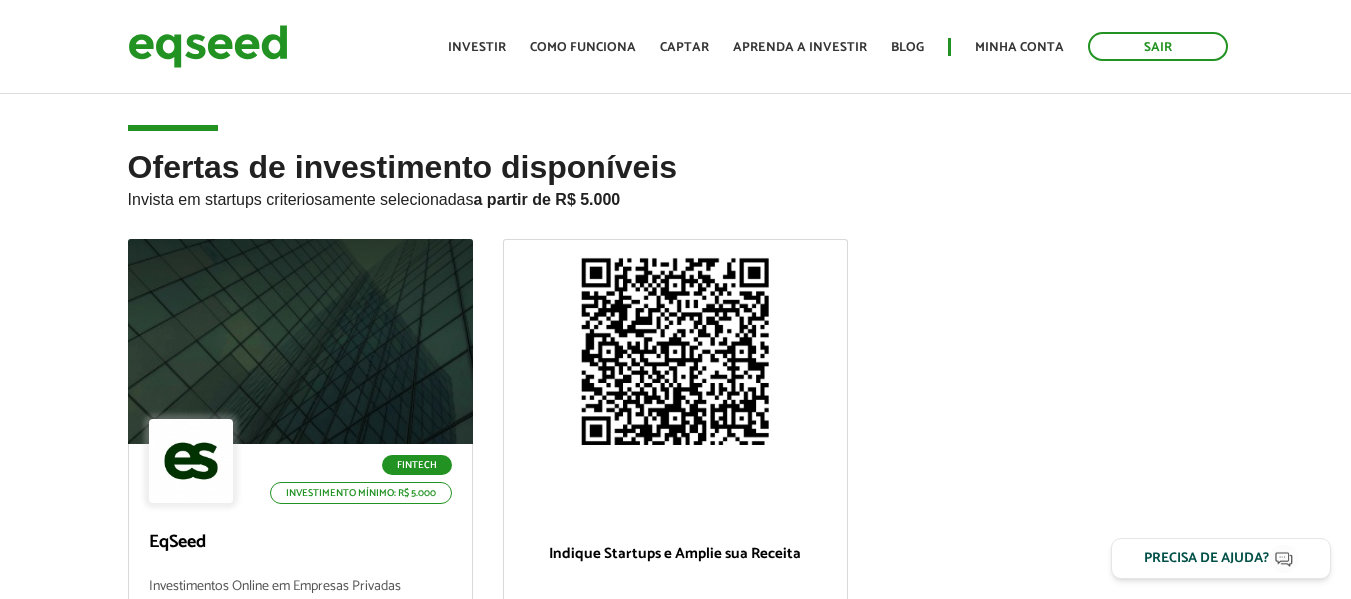 scroll, scrollTop: 0, scrollLeft: 0, axis: both 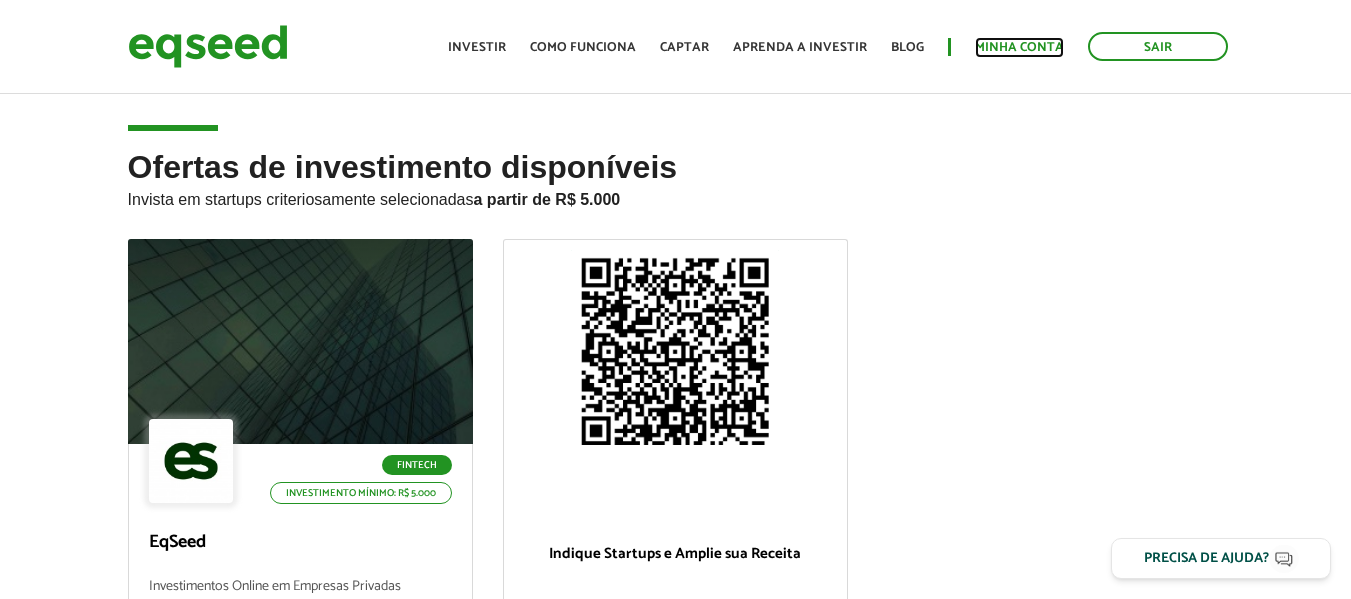 click on "Minha conta" at bounding box center (1019, 47) 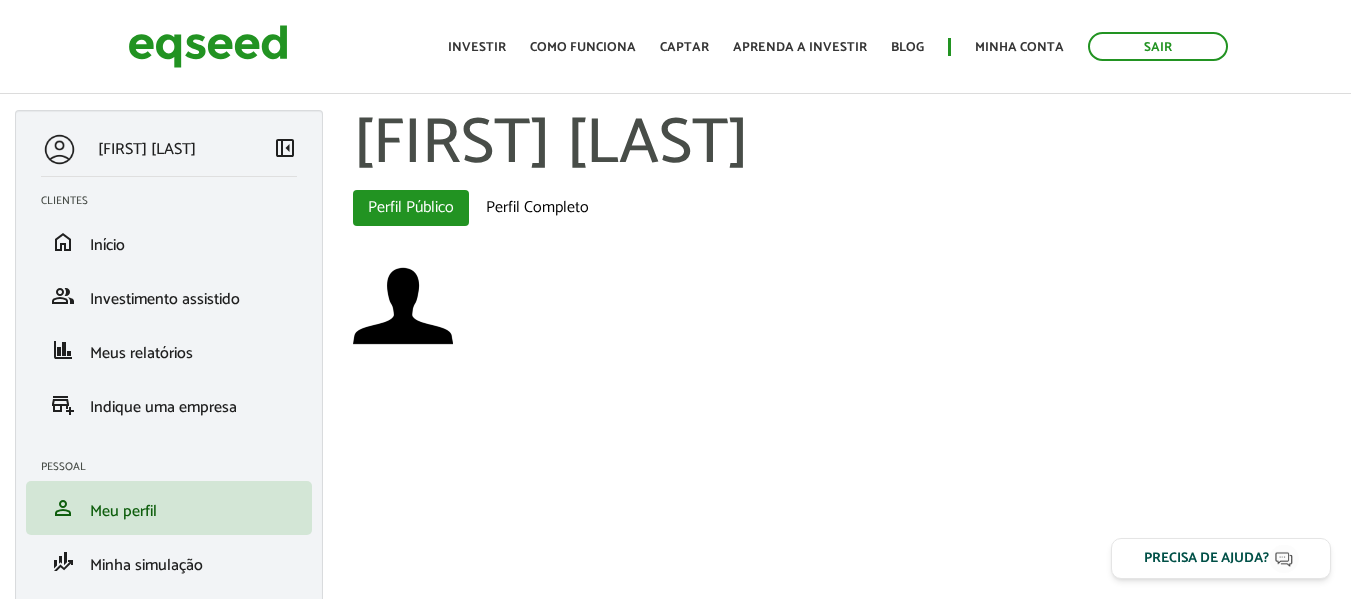scroll, scrollTop: 0, scrollLeft: 0, axis: both 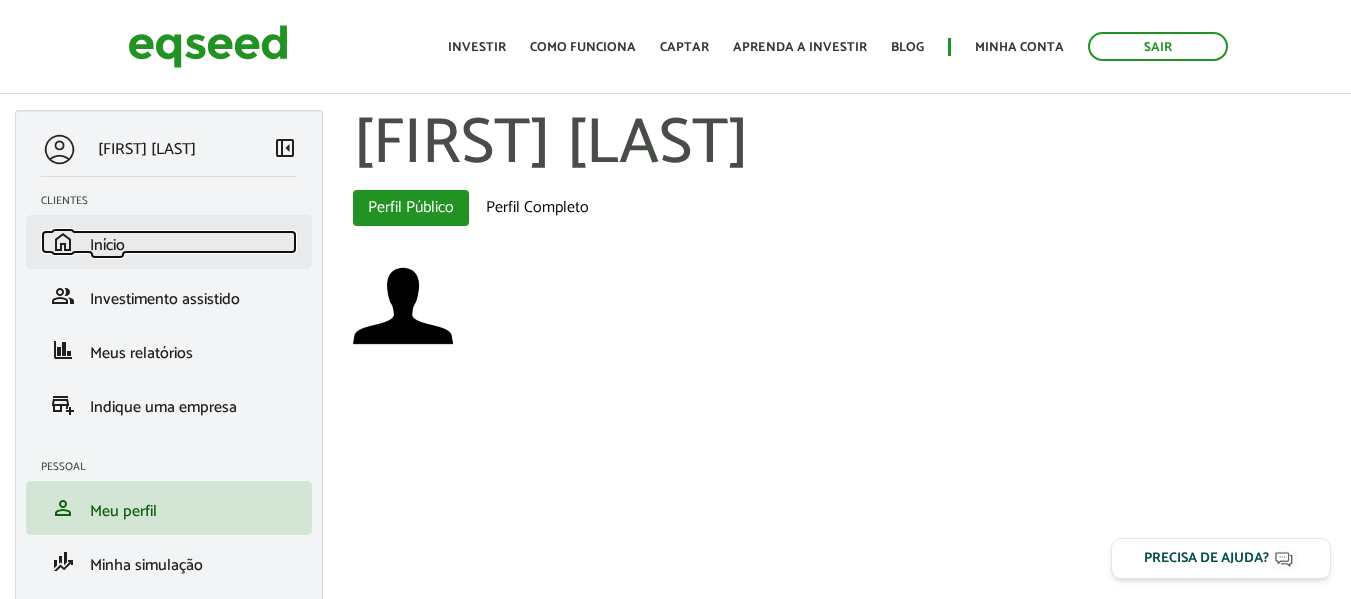click on "home Início" at bounding box center [169, 242] 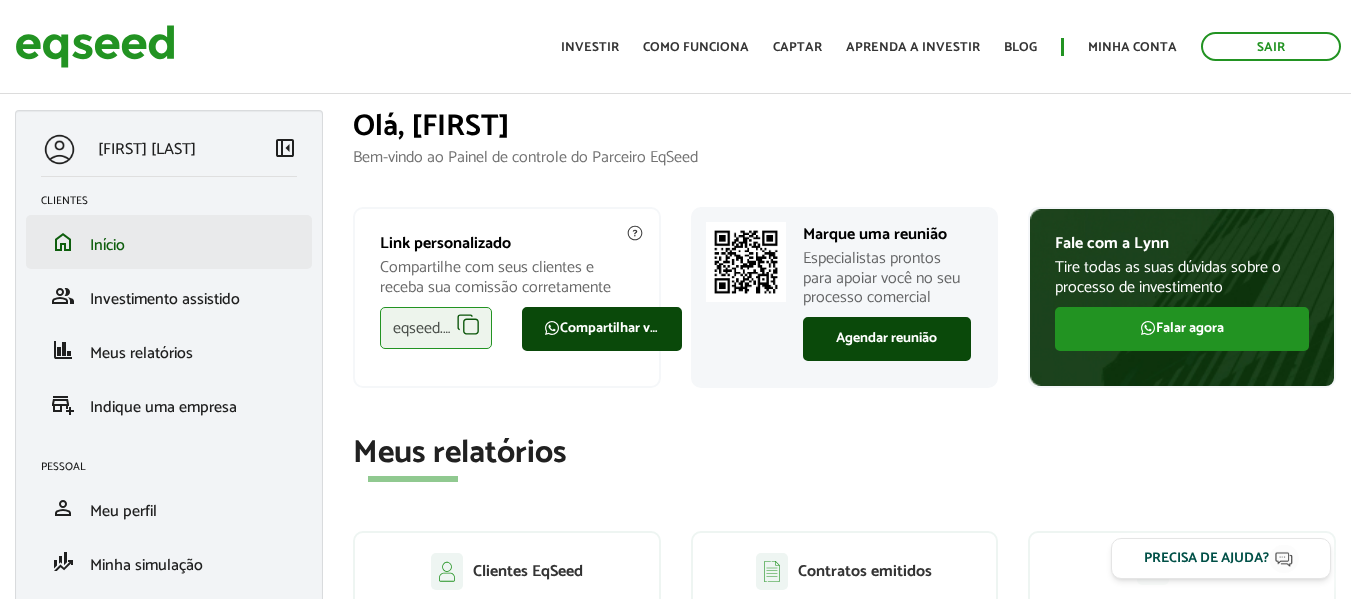scroll, scrollTop: 0, scrollLeft: 0, axis: both 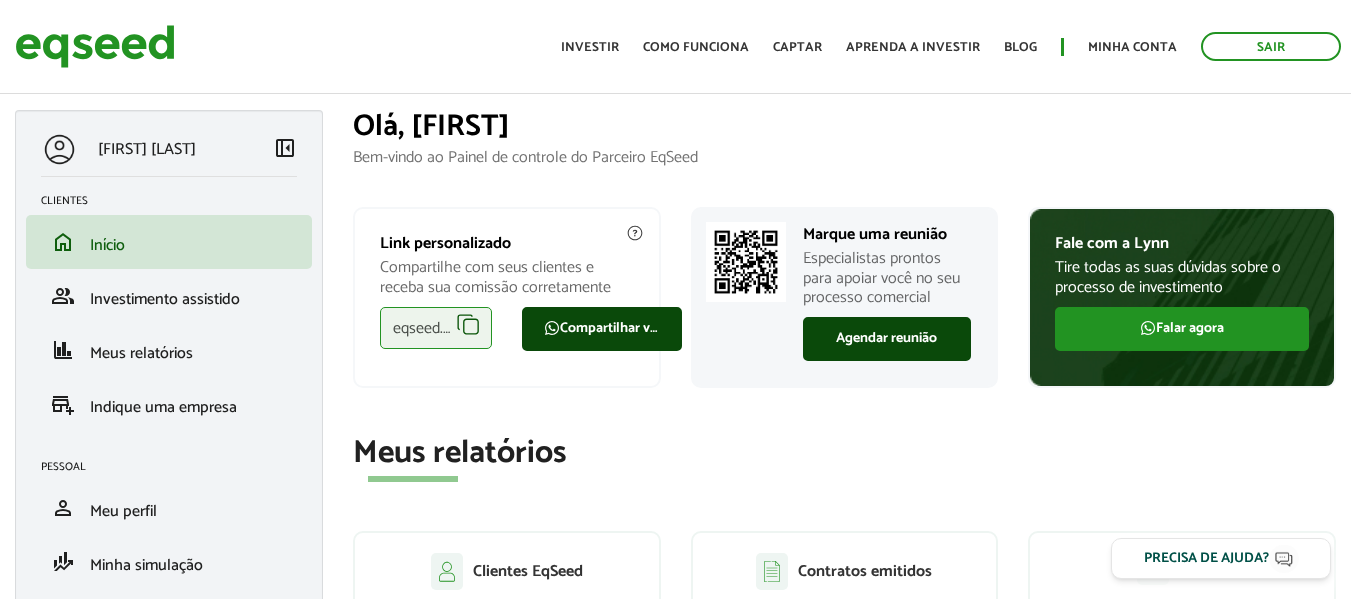 click on "eqseed.com/a/is/[PERSON]" at bounding box center [436, 328] 